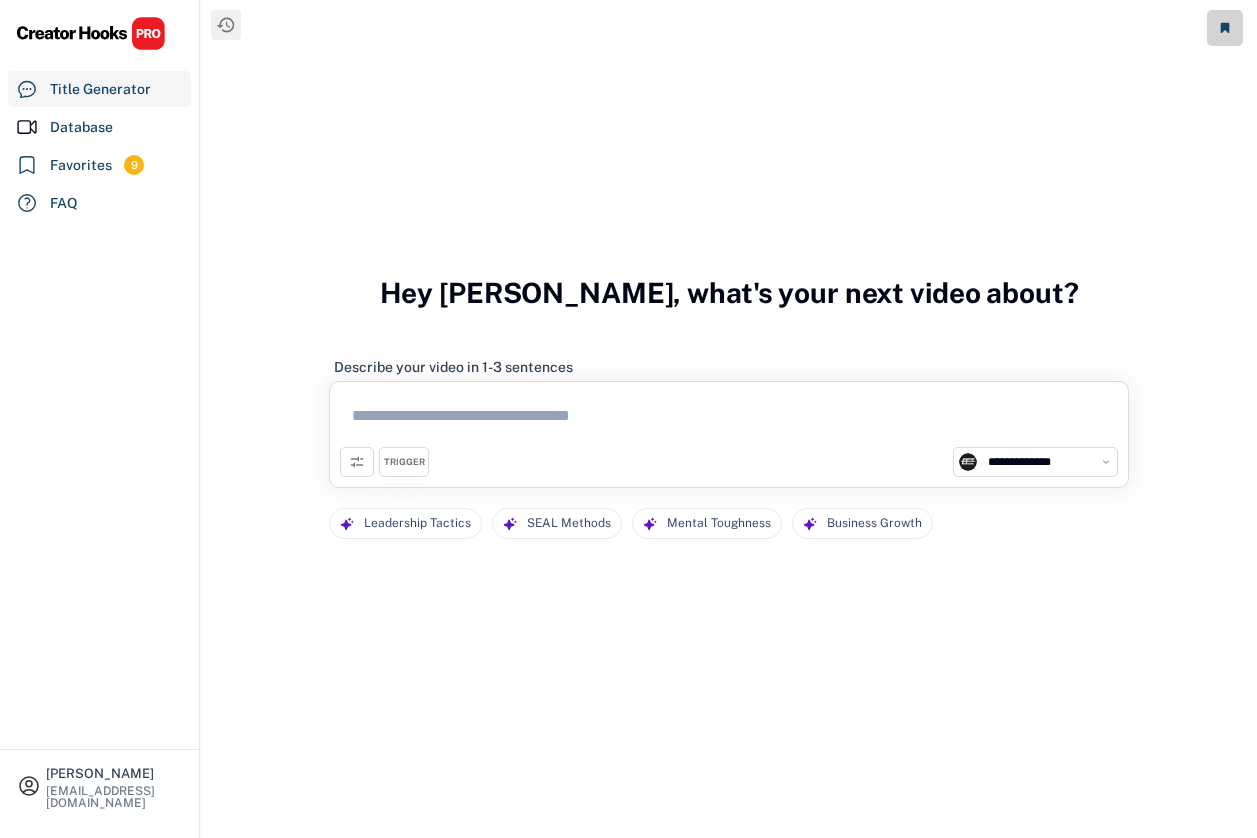 select on "**********" 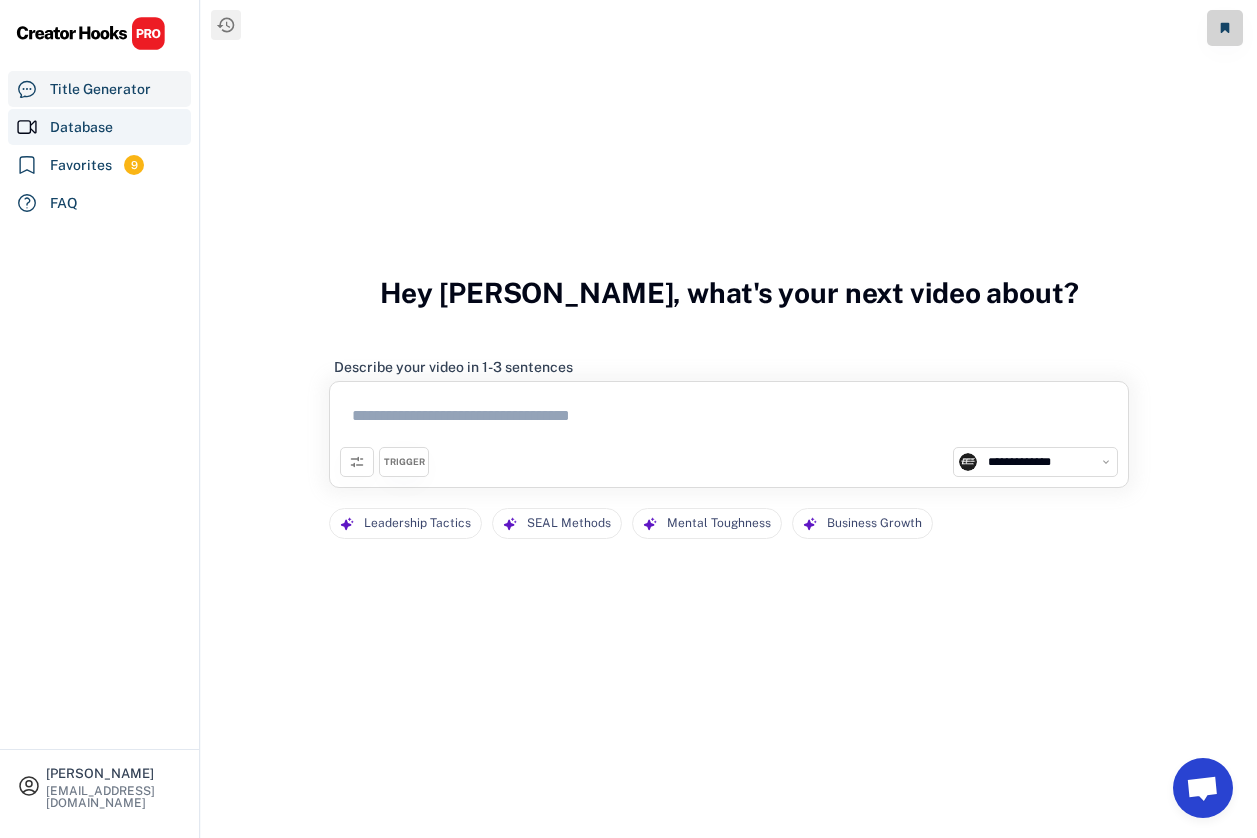 click on "Database" at bounding box center [81, 127] 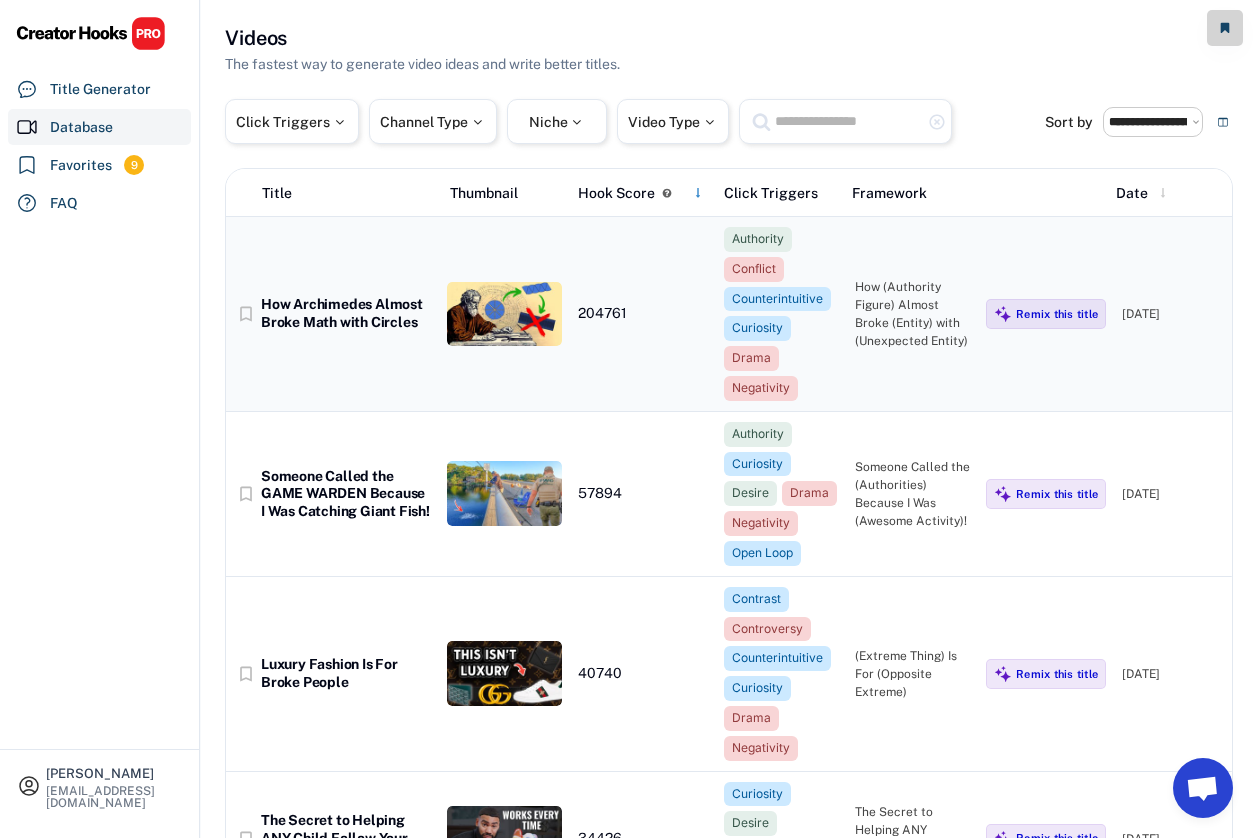 scroll, scrollTop: 0, scrollLeft: 0, axis: both 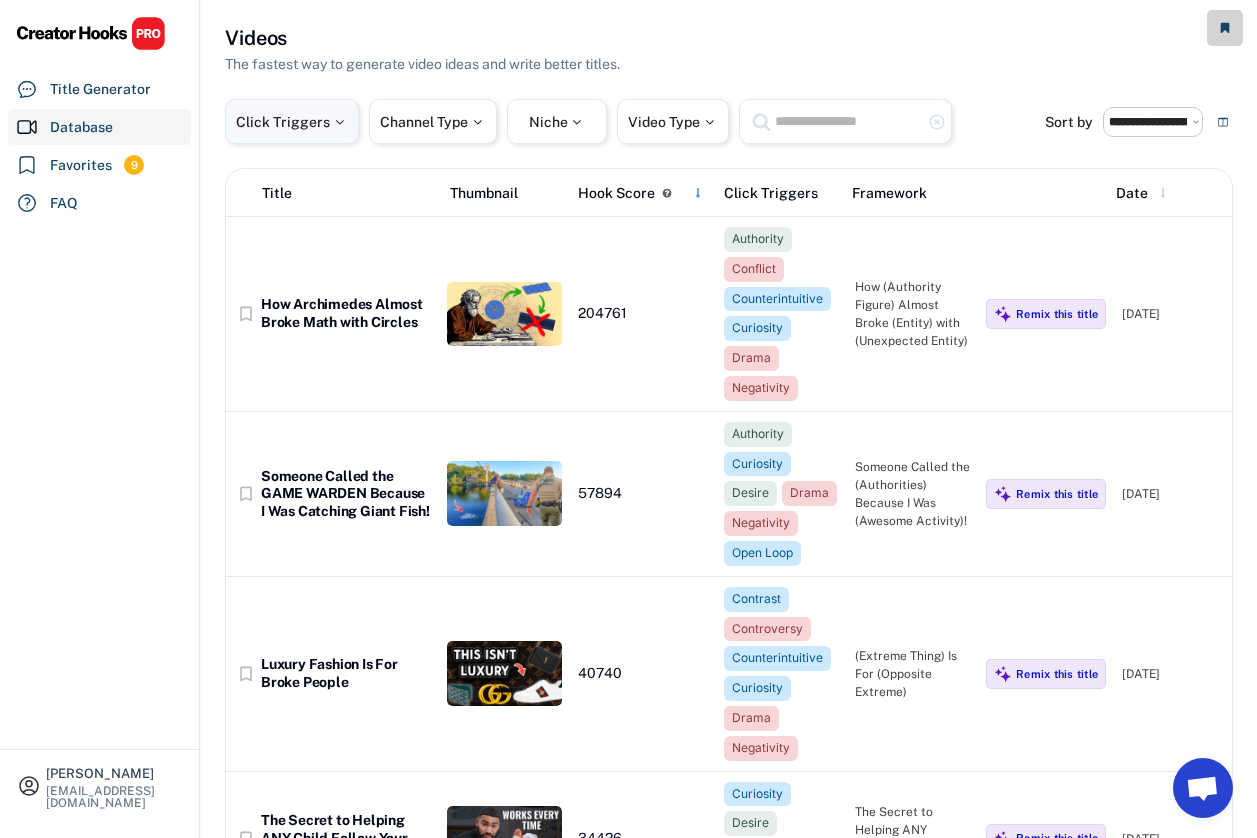 click on "Click Triggers" at bounding box center (292, 121) 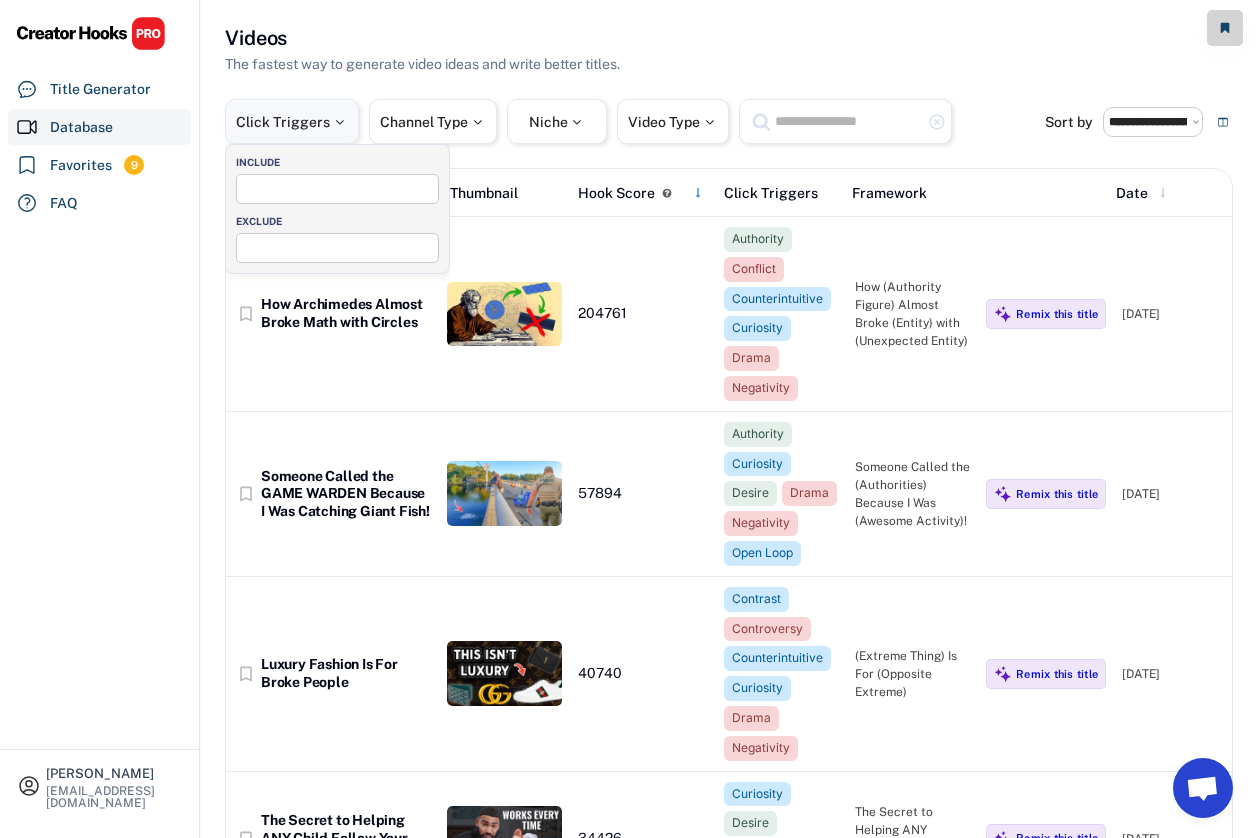 select 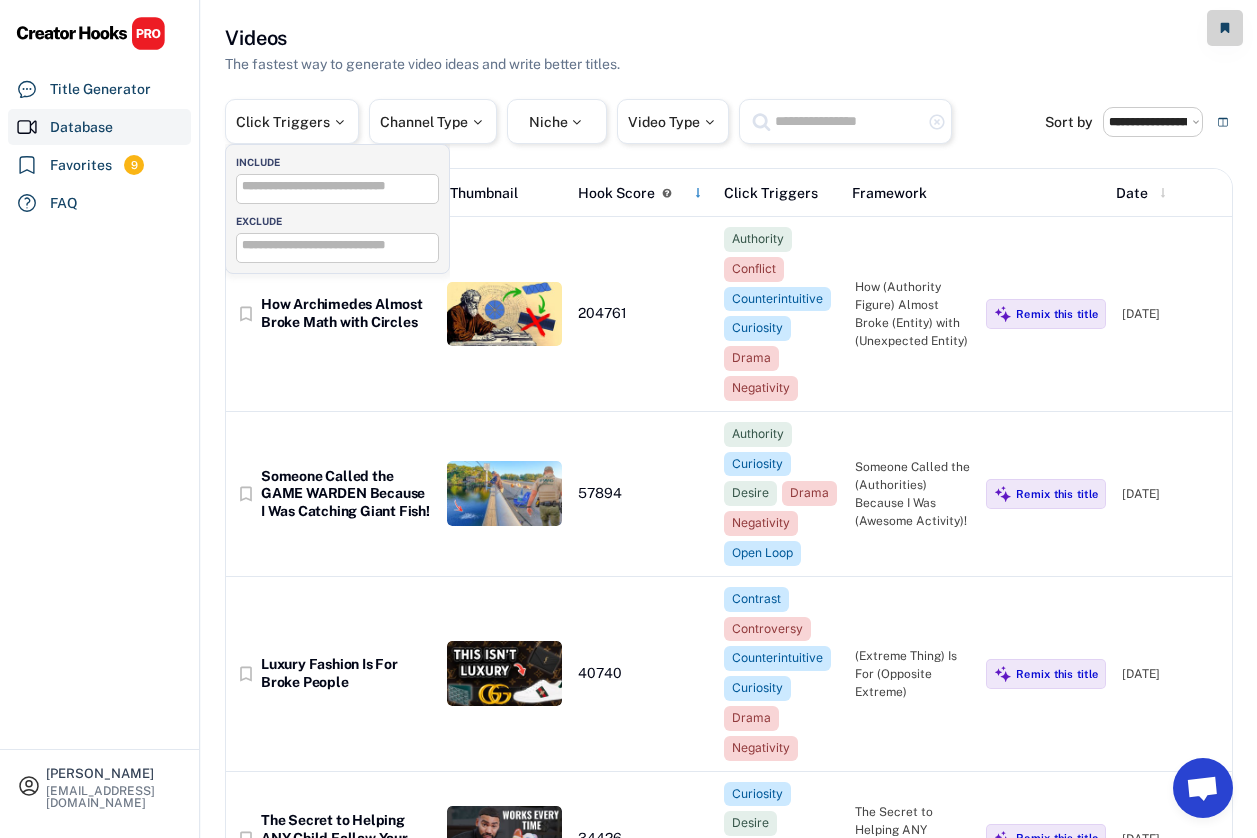 click at bounding box center (342, 186) 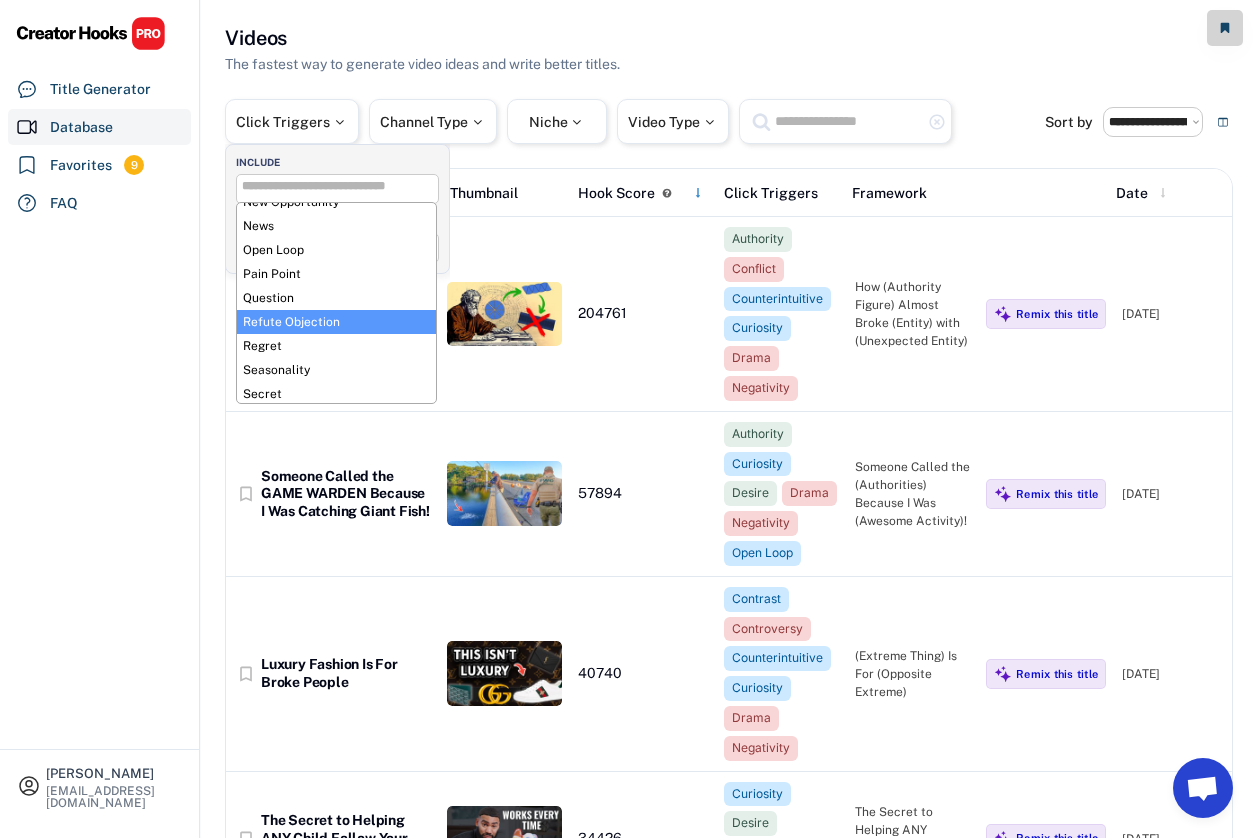 scroll, scrollTop: 617, scrollLeft: 0, axis: vertical 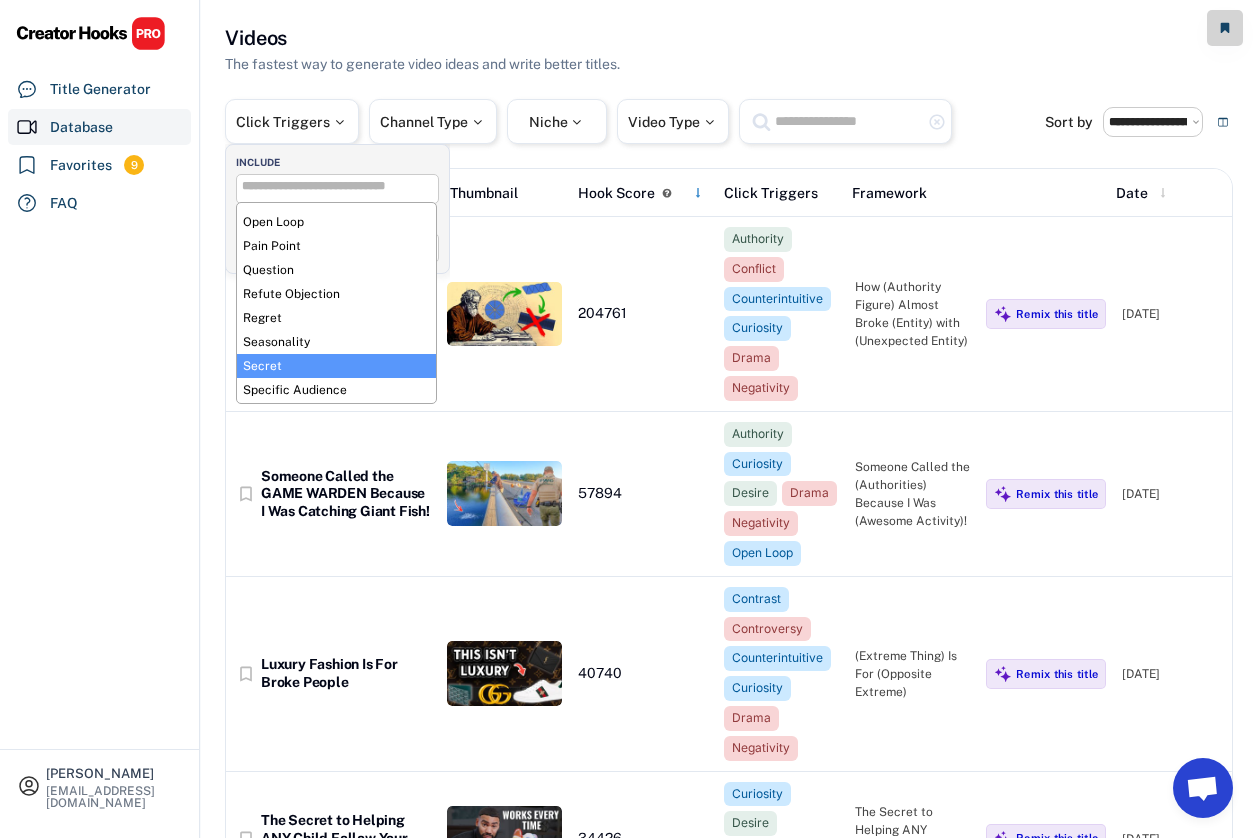 select on "**********" 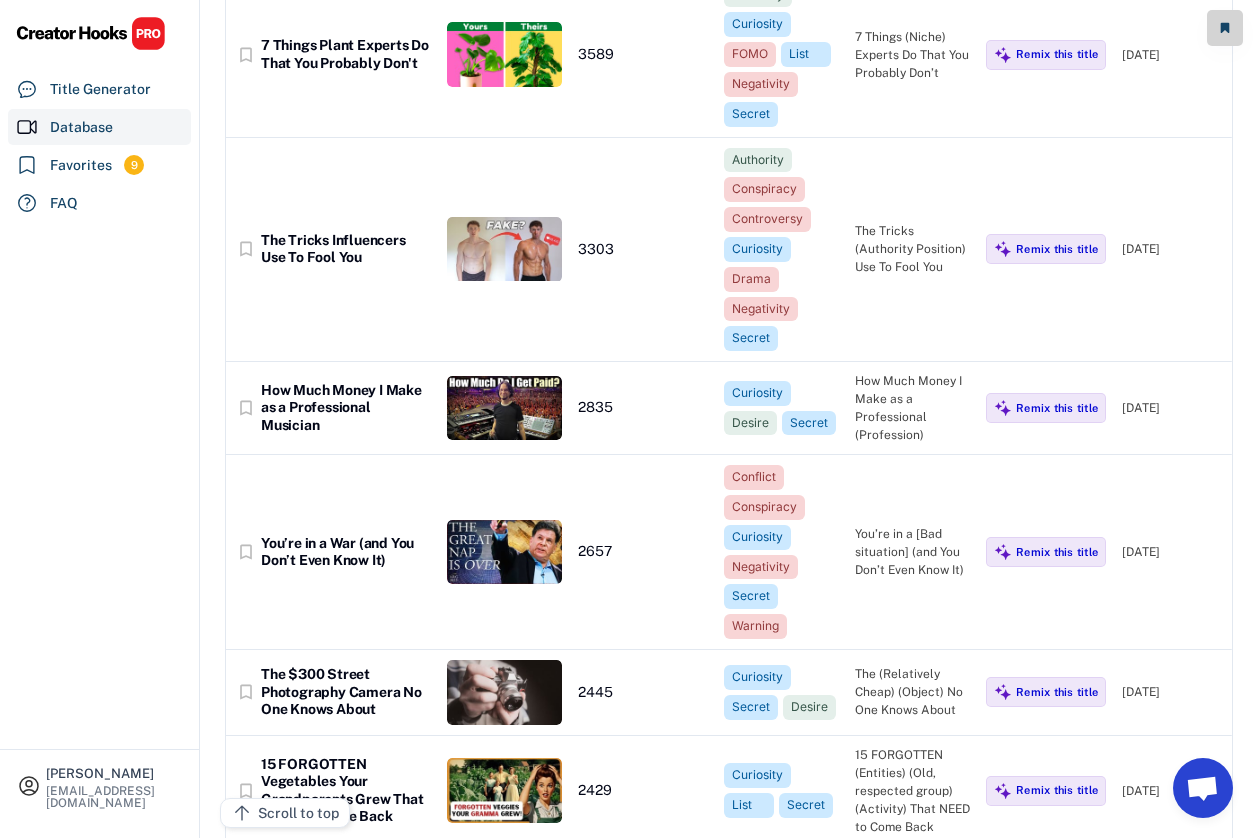 scroll, scrollTop: 1487, scrollLeft: 0, axis: vertical 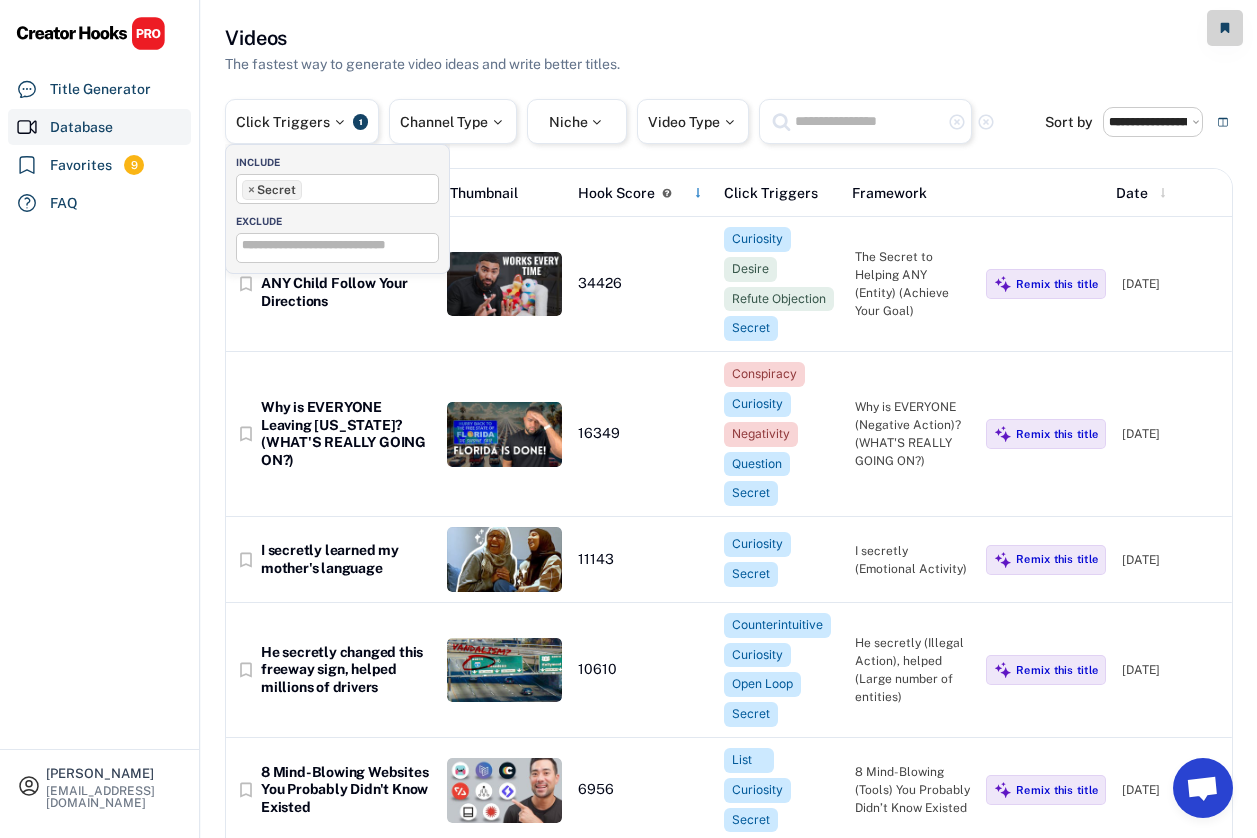 click on "×" at bounding box center [251, 190] 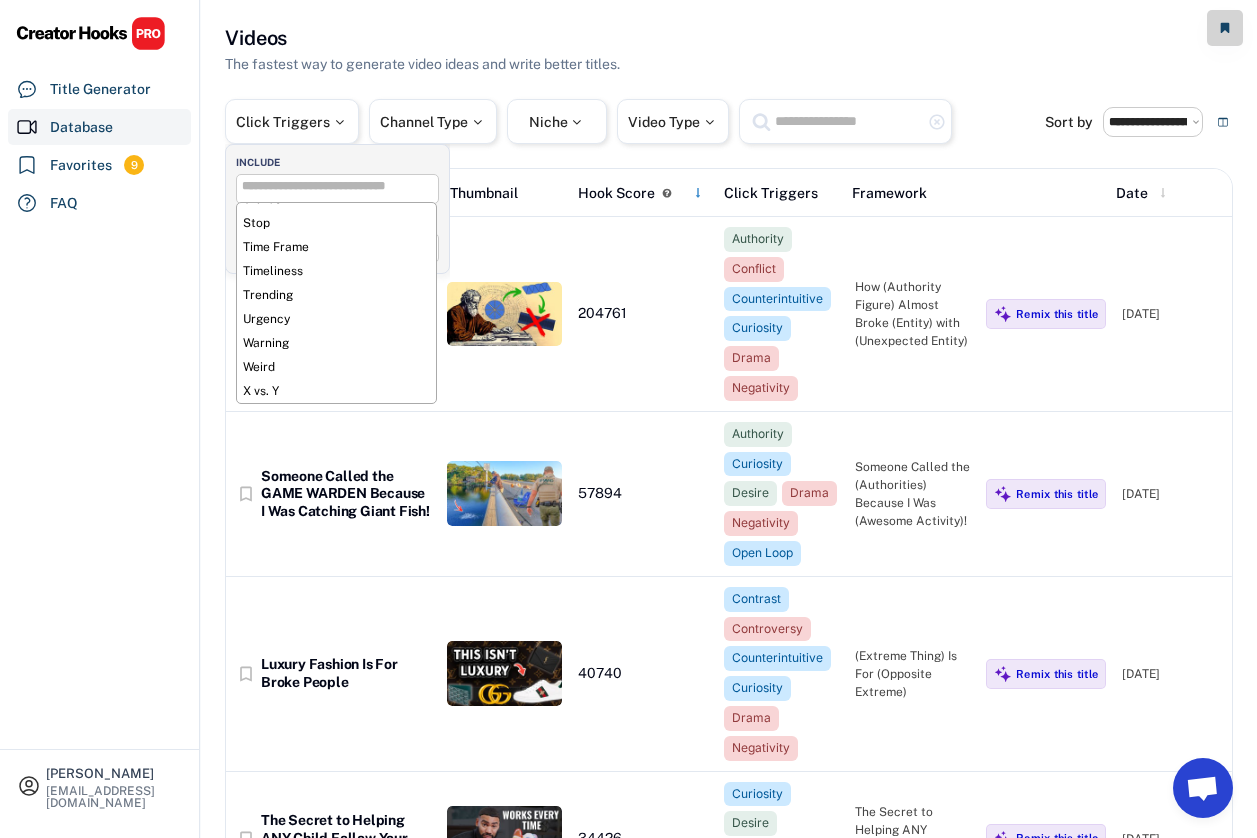 scroll, scrollTop: 857, scrollLeft: 0, axis: vertical 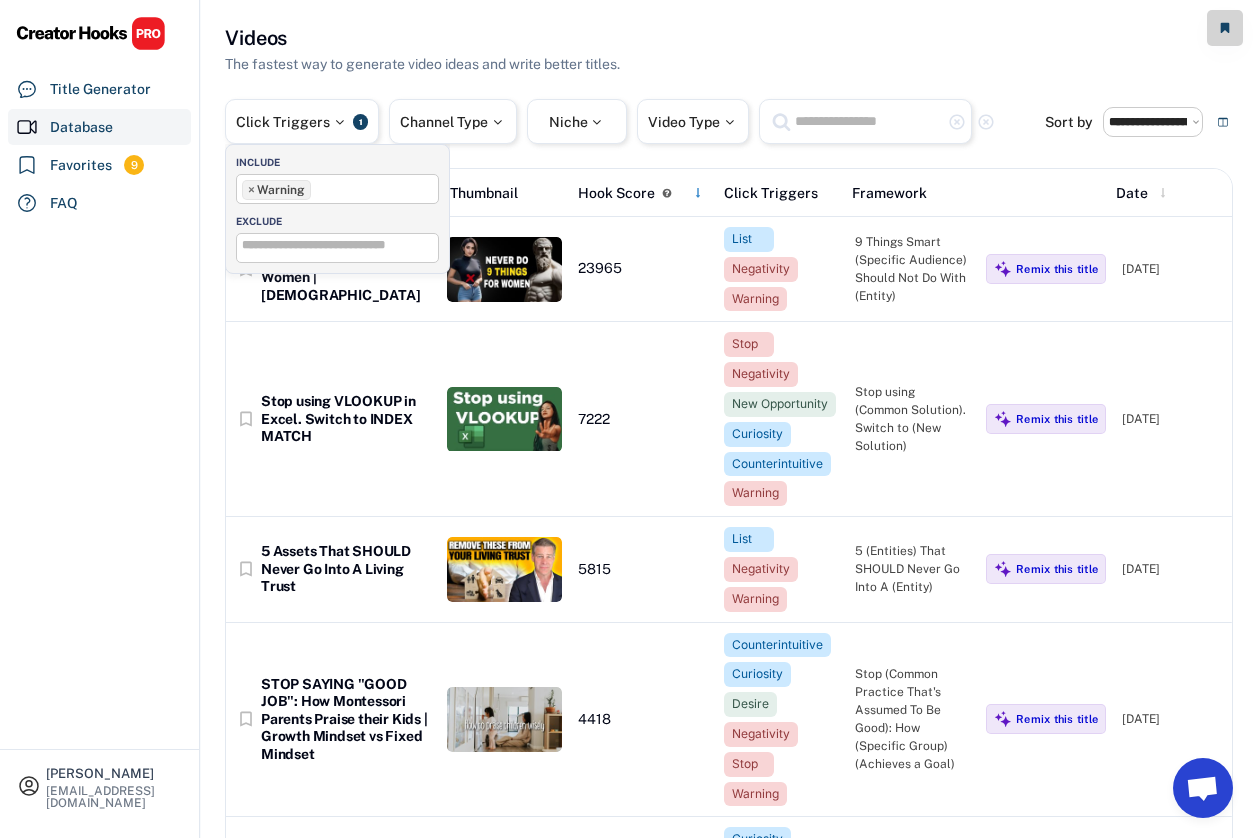 click on "[PERSON_NAME] [EMAIL_ADDRESS][DOMAIN_NAME]    Title Generator    Database    Favorites 9    FAQ" at bounding box center (100, 419) 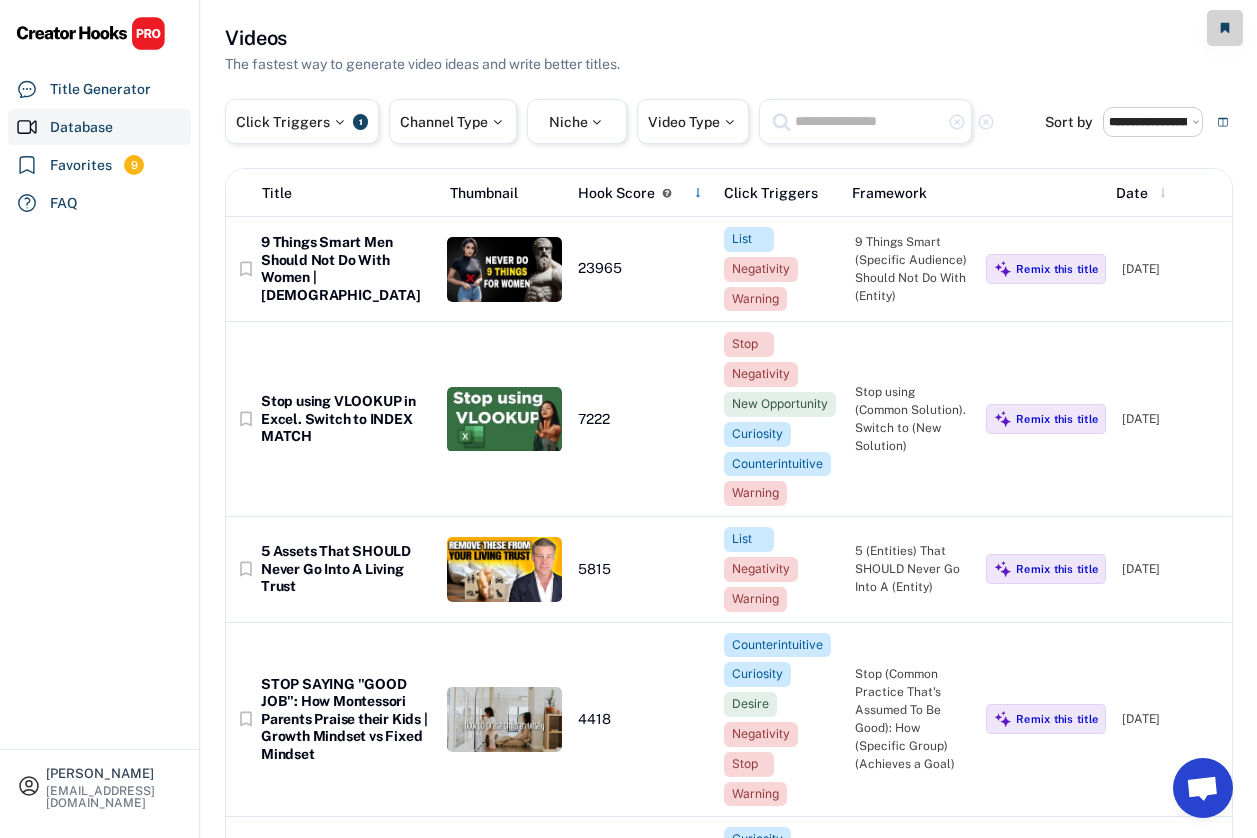 click on "[PERSON_NAME] [EMAIL_ADDRESS][DOMAIN_NAME]    Title Generator    Database    Favorites 9    FAQ" at bounding box center (100, 419) 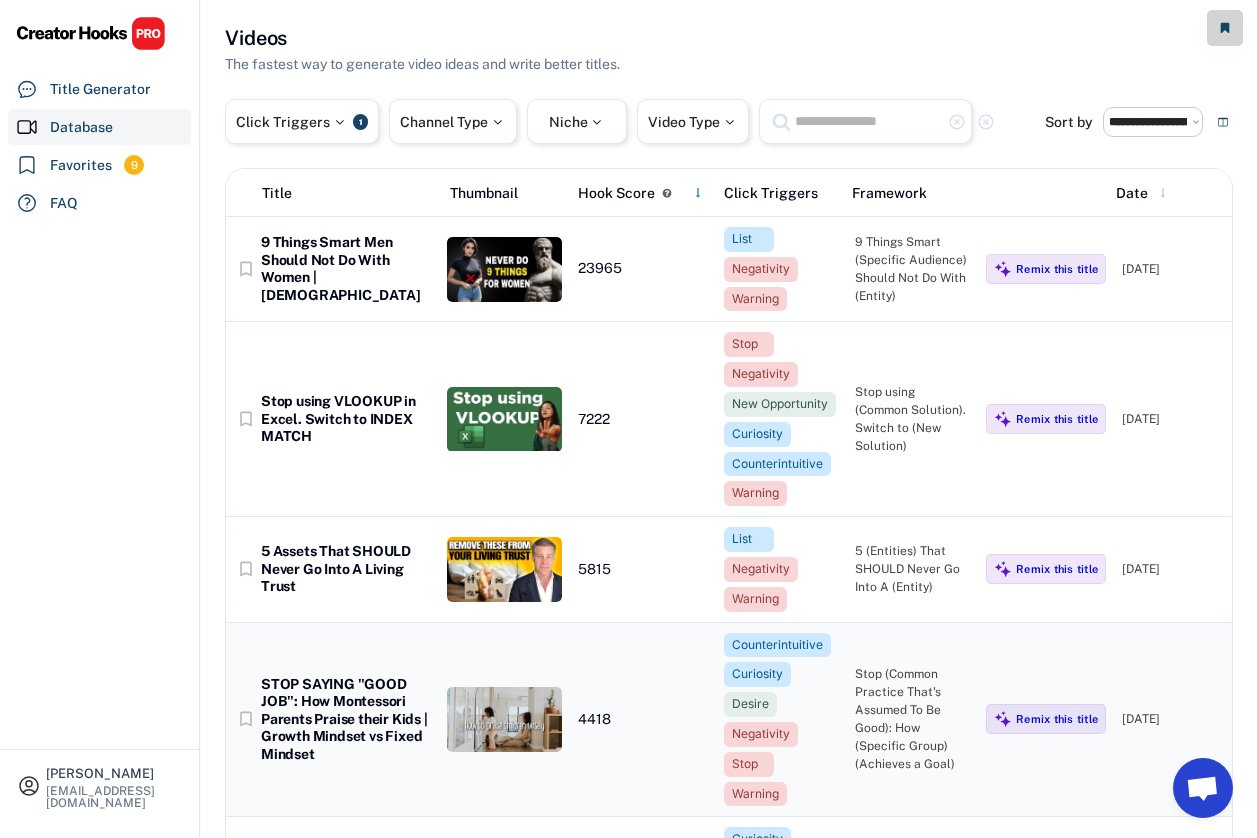 scroll, scrollTop: 0, scrollLeft: 0, axis: both 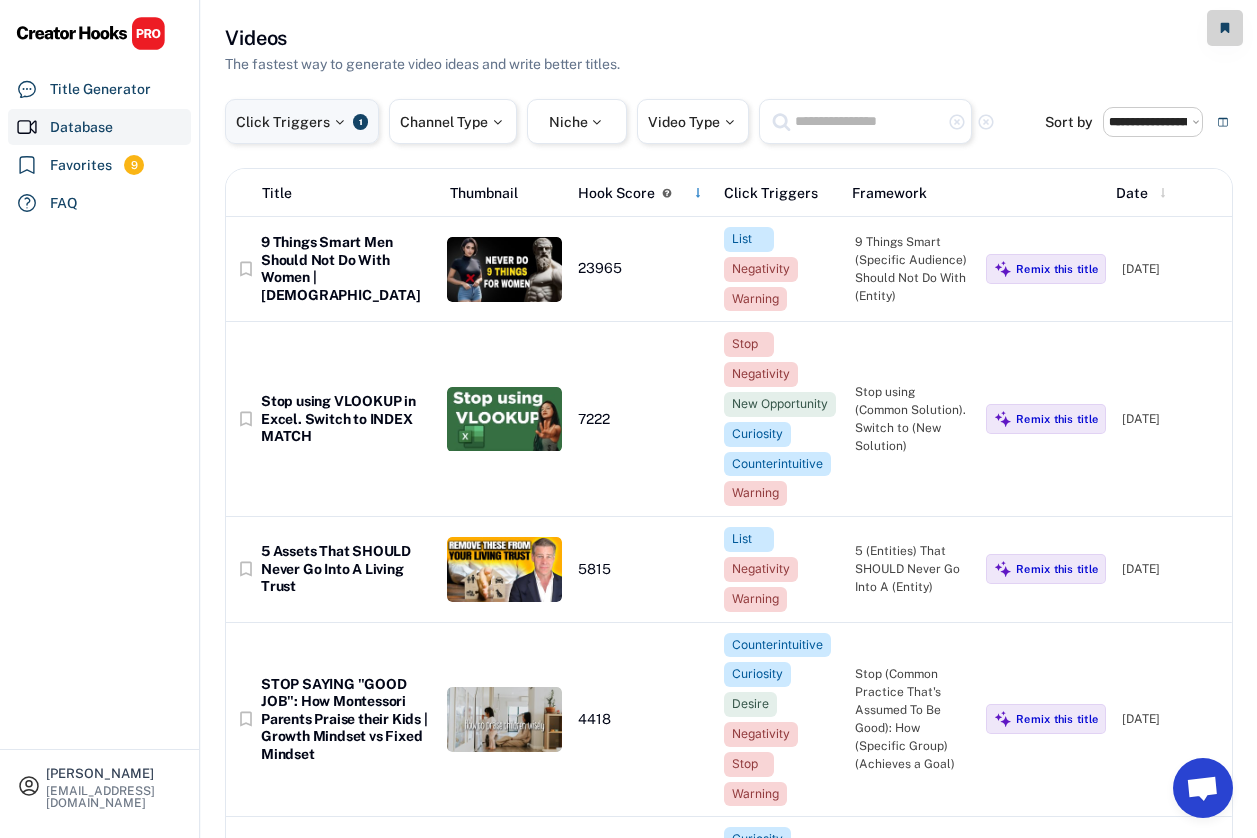 click at bounding box center (339, 122) 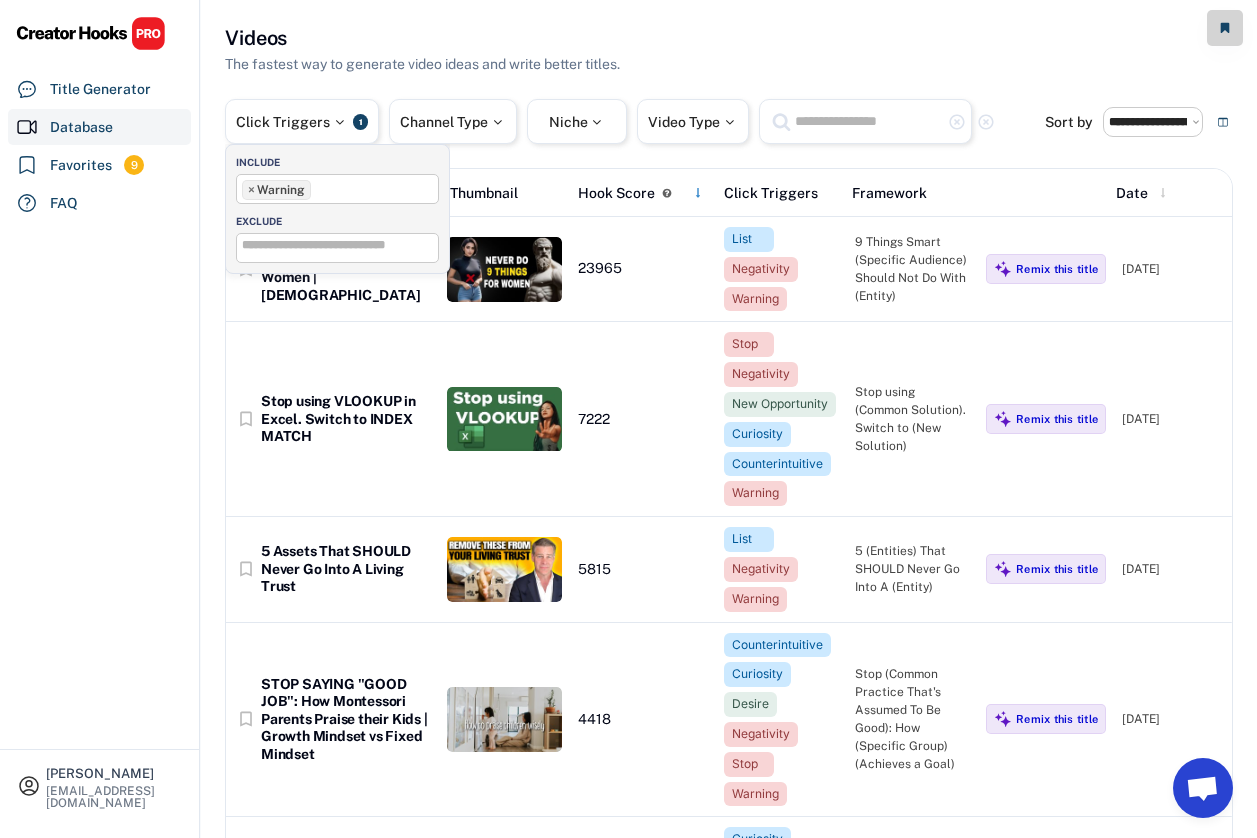 click at bounding box center (342, 245) 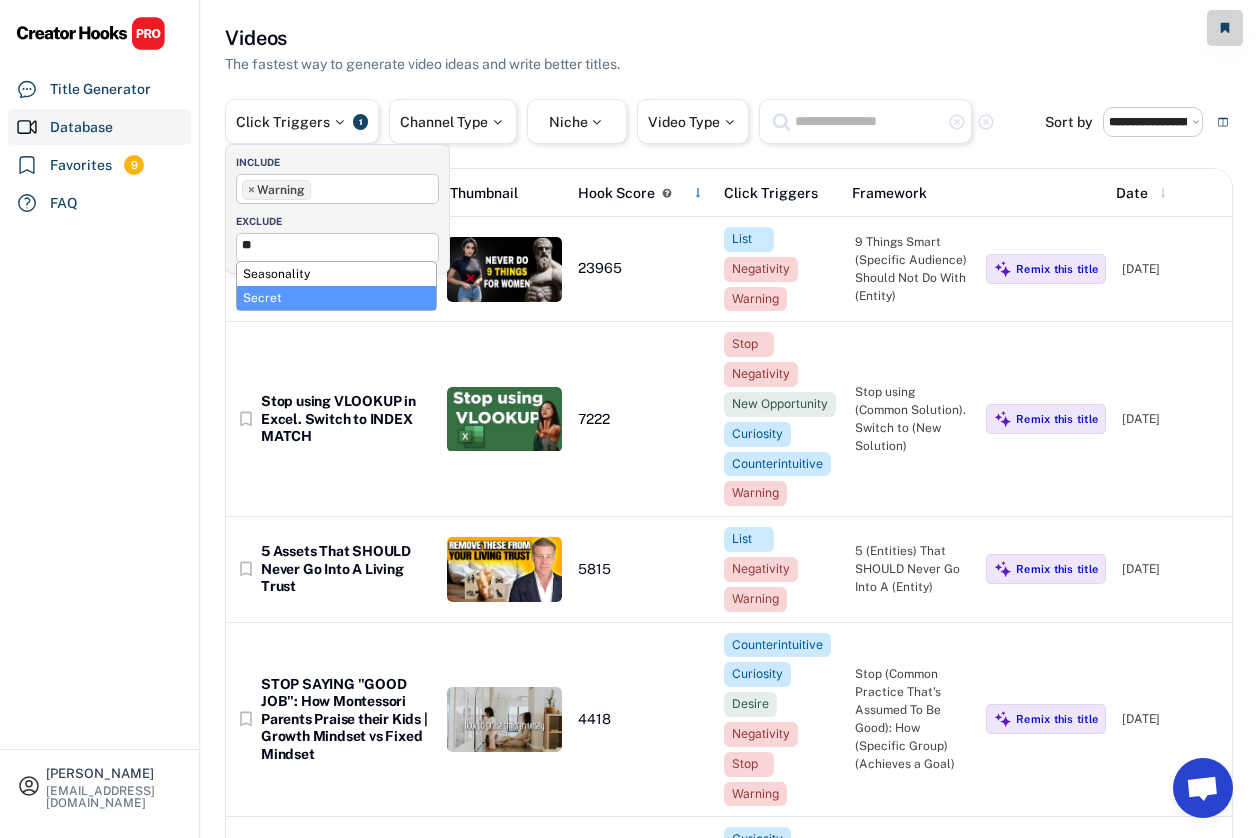 type on "**" 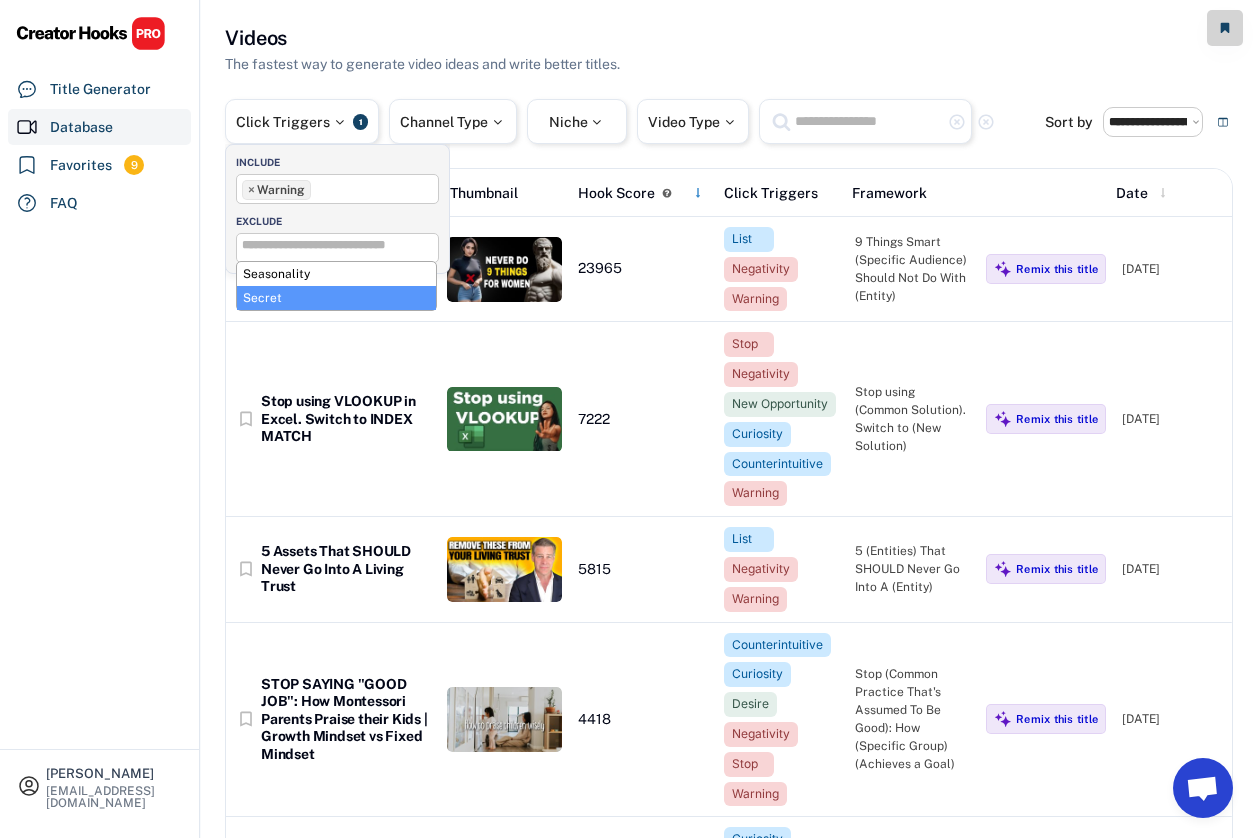 select on "**********" 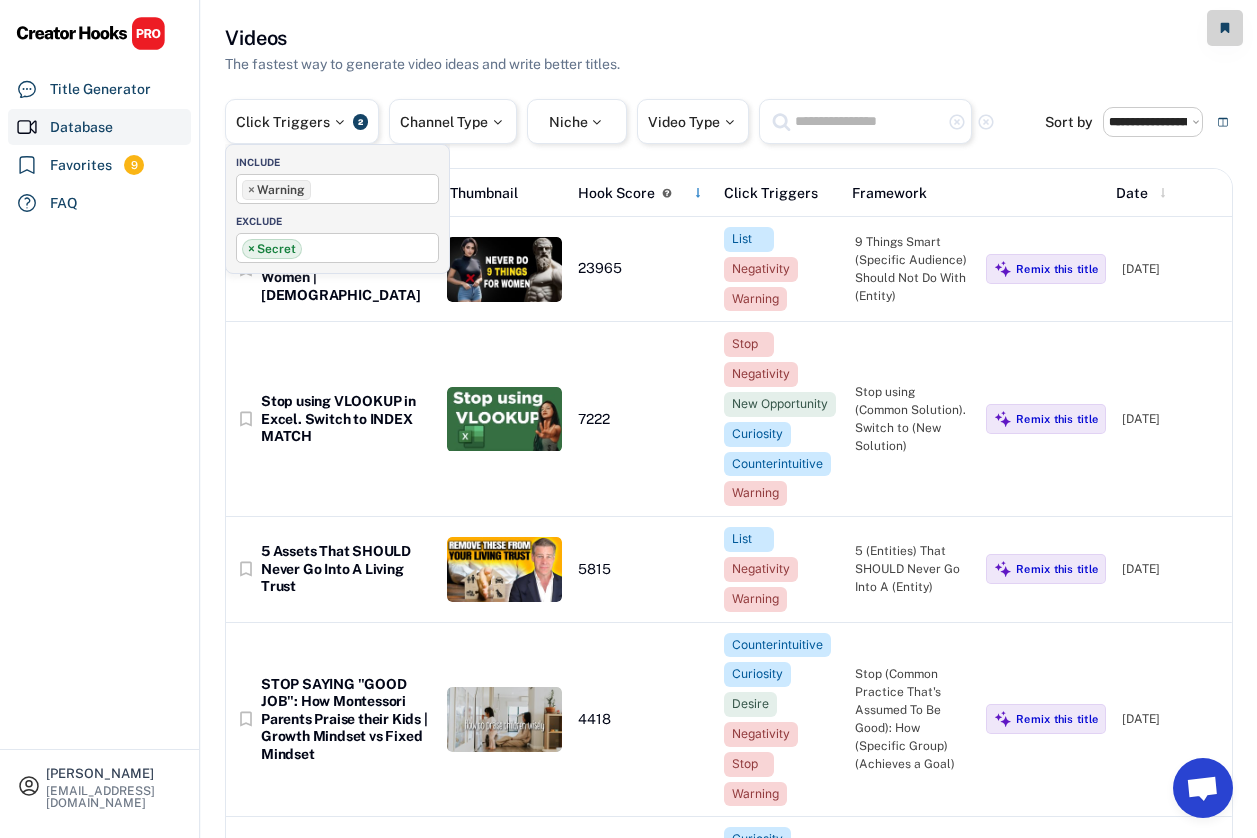 scroll, scrollTop: 448, scrollLeft: 0, axis: vertical 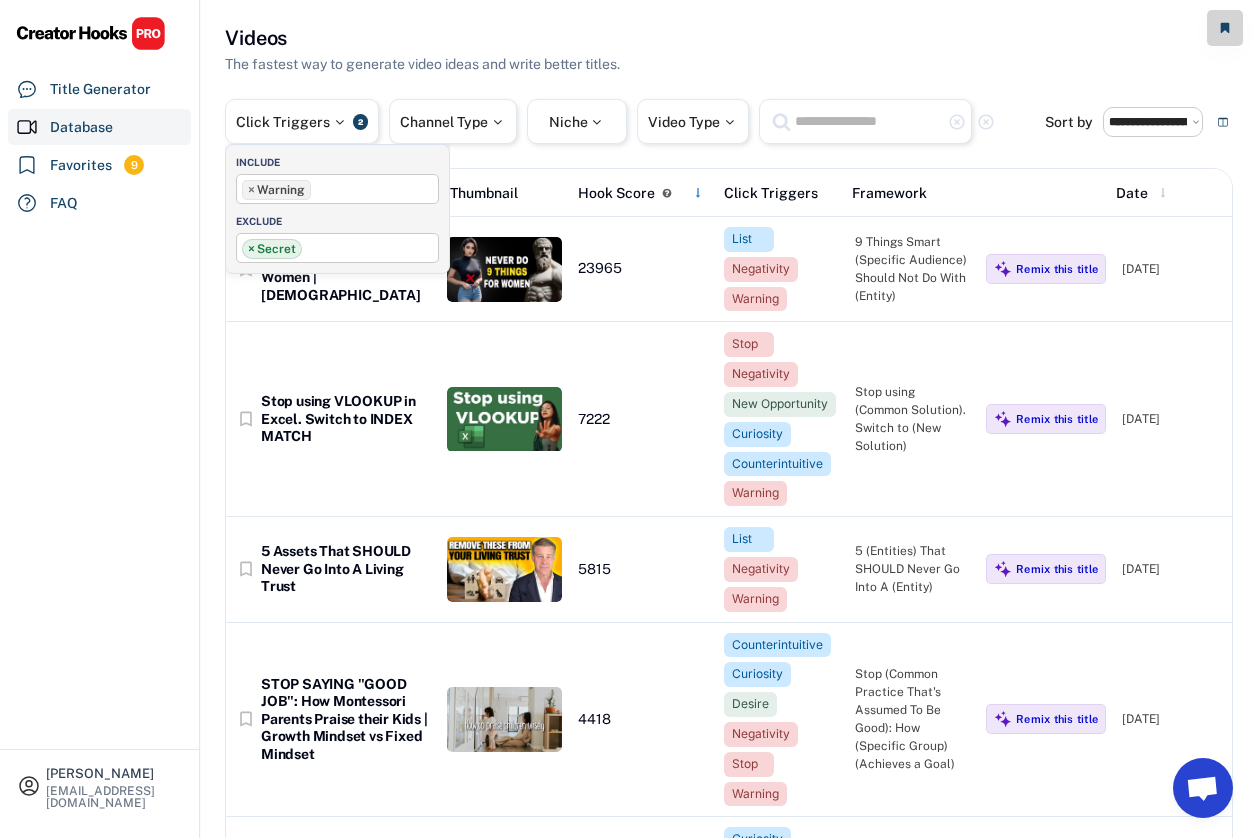 click on "**********" 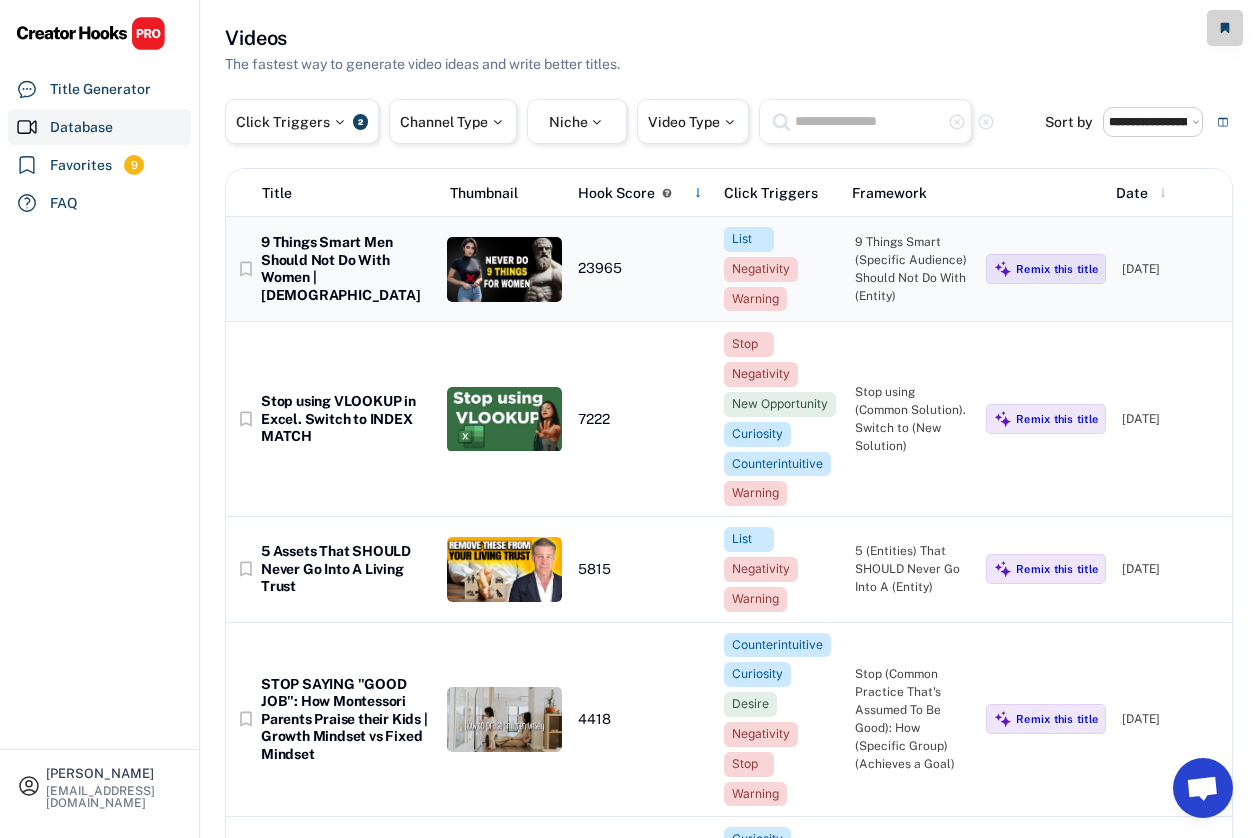 scroll, scrollTop: 0, scrollLeft: 2, axis: horizontal 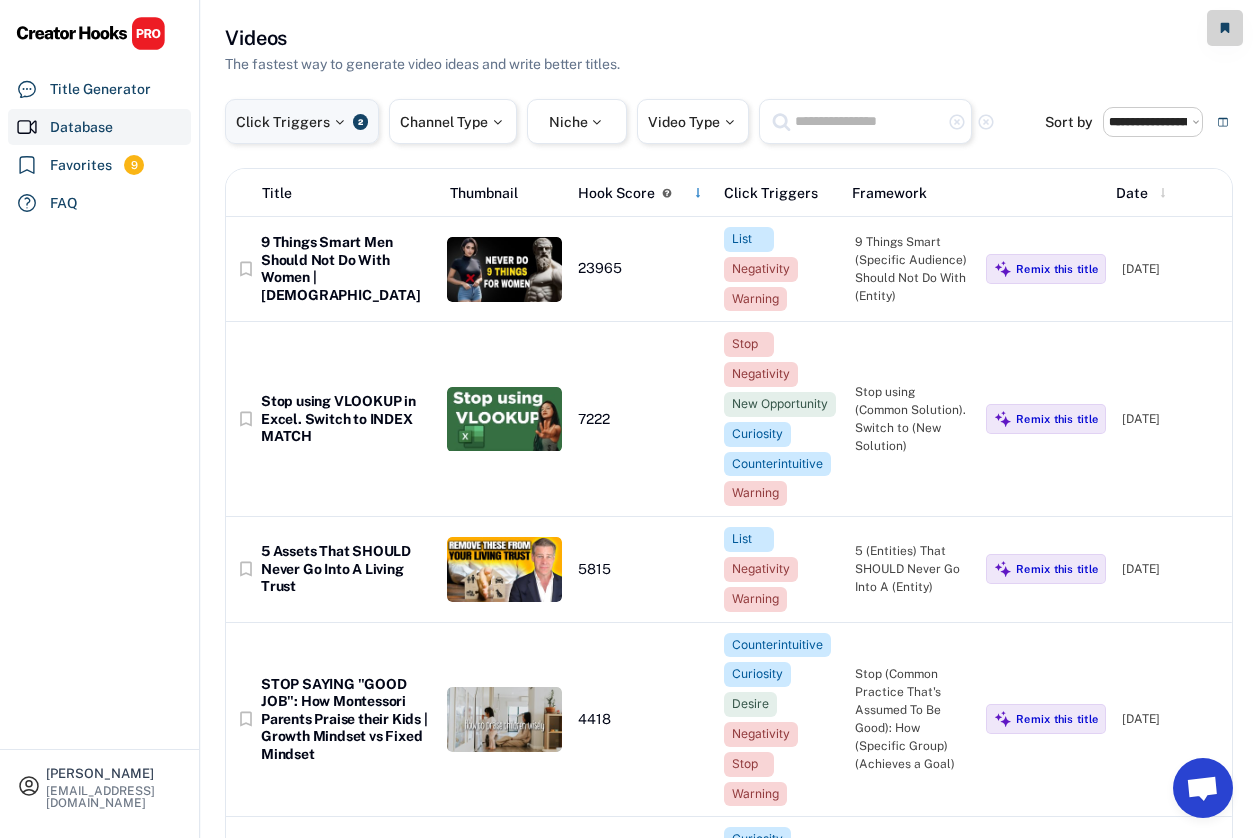 click on "Click Triggers" at bounding box center (292, 122) 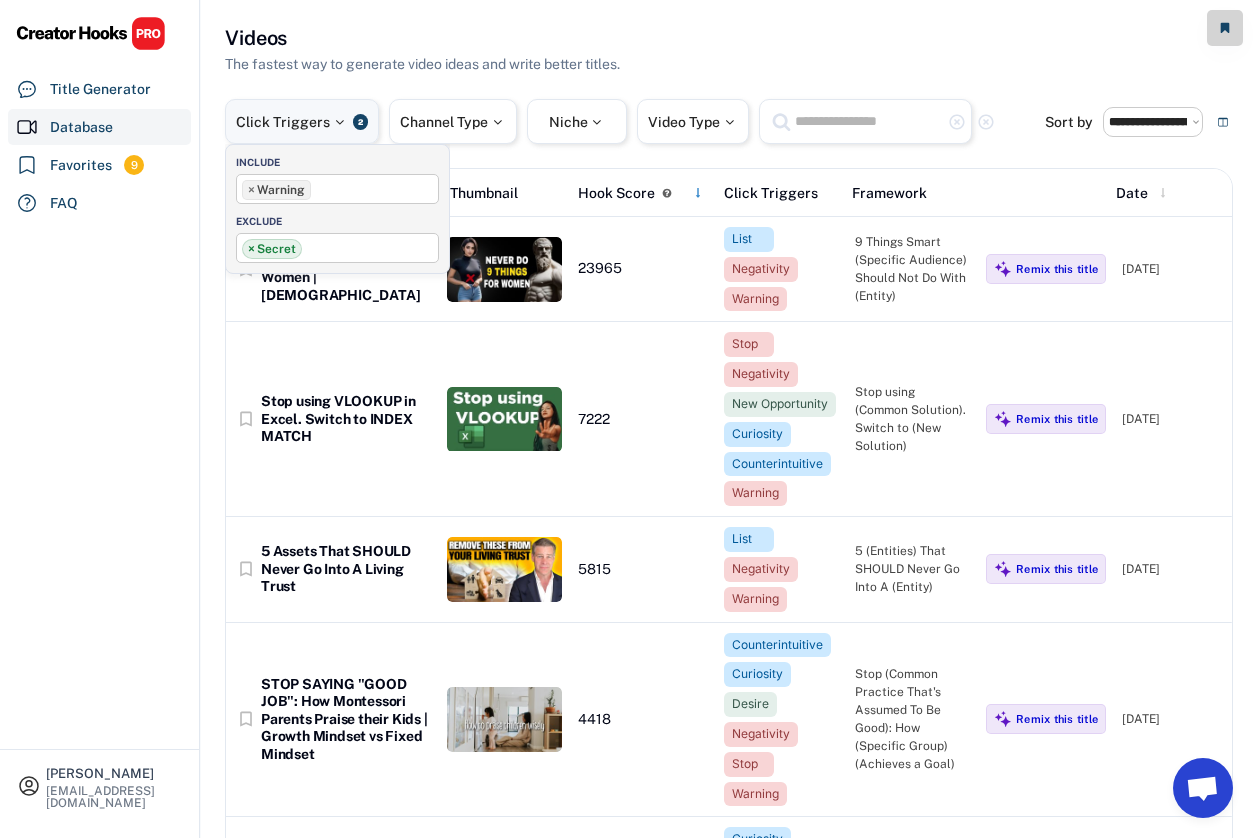 scroll, scrollTop: 0, scrollLeft: 0, axis: both 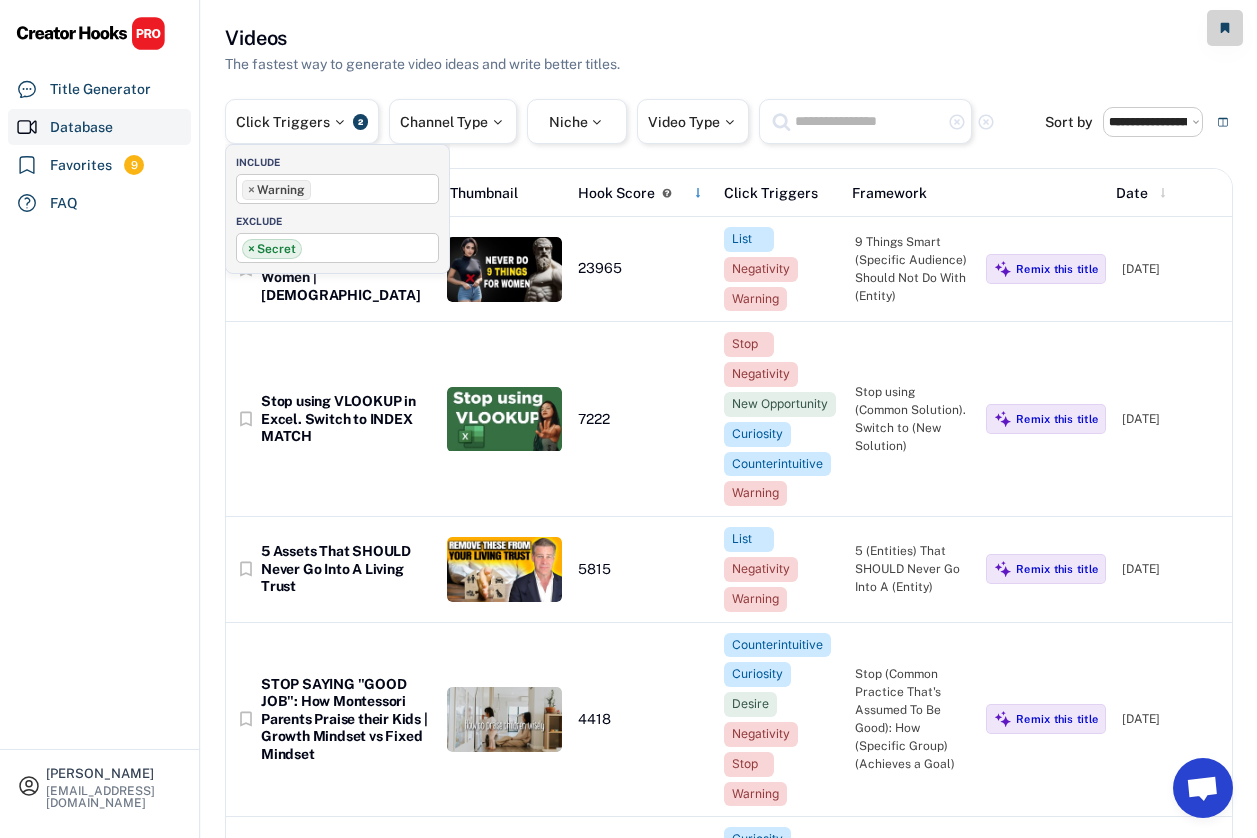 click on "[PERSON_NAME] [EMAIL_ADDRESS][DOMAIN_NAME]    Title Generator    Database    Favorites 9    FAQ" at bounding box center [100, 419] 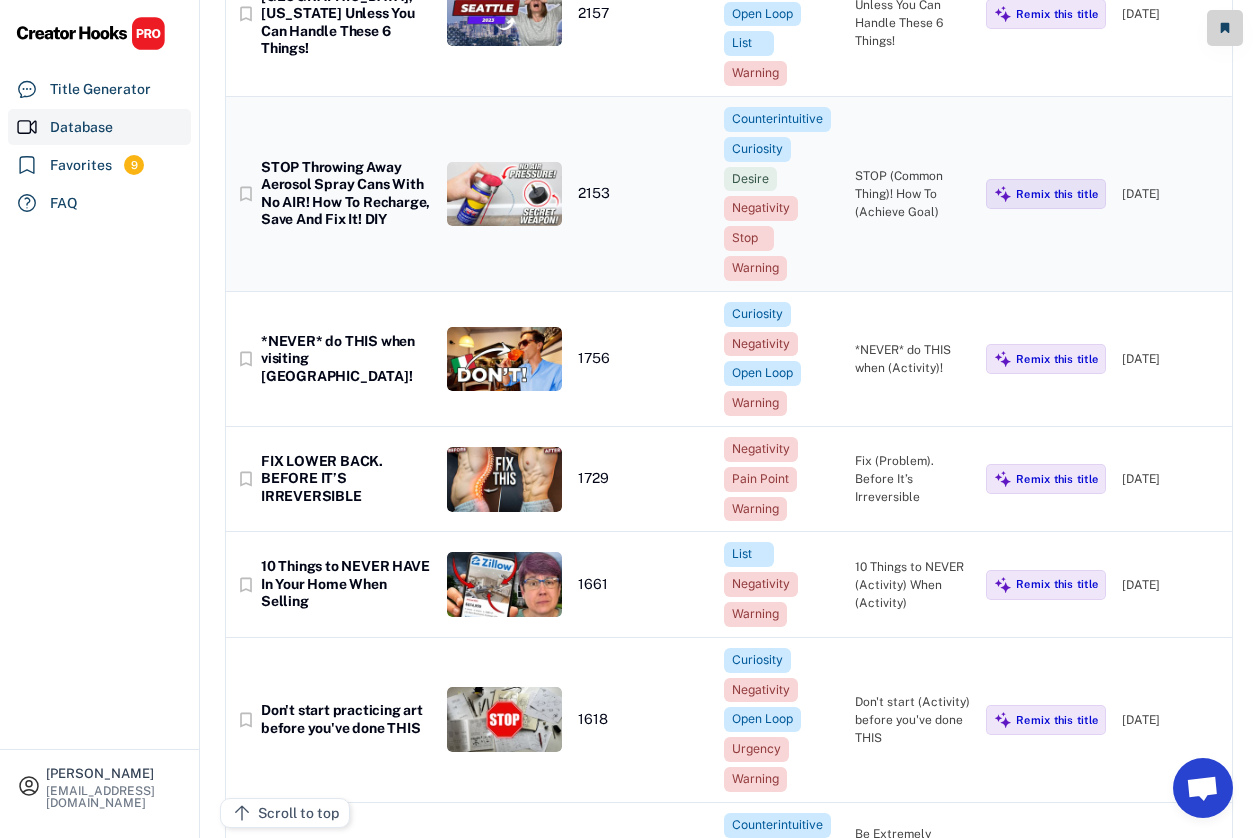 scroll, scrollTop: 2073, scrollLeft: 3, axis: both 